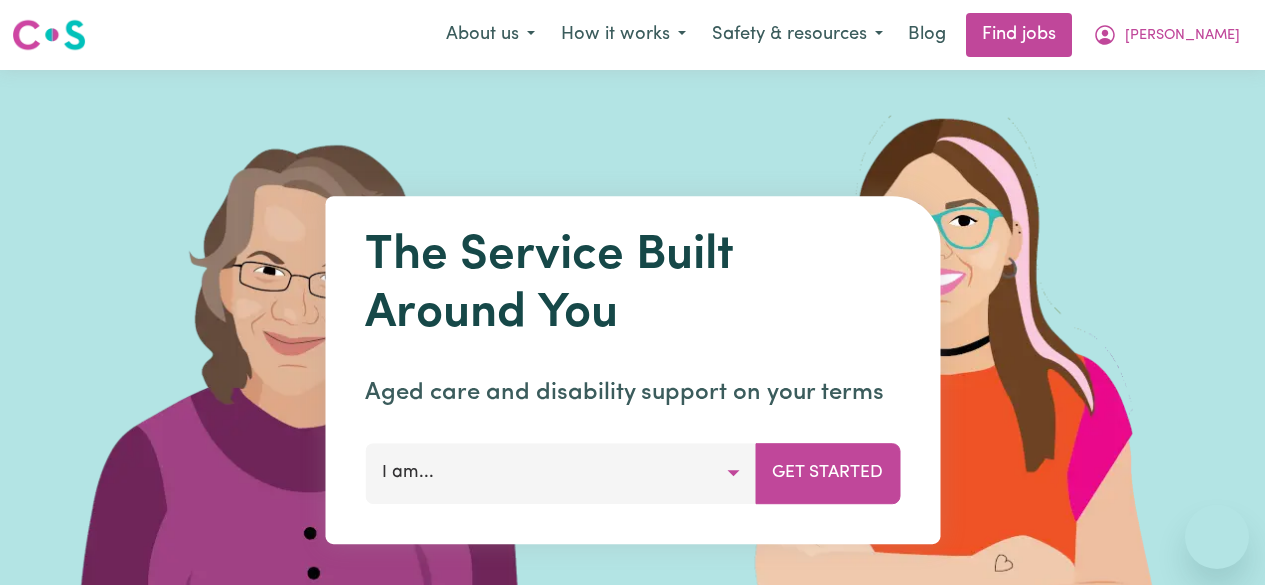 scroll, scrollTop: 0, scrollLeft: 0, axis: both 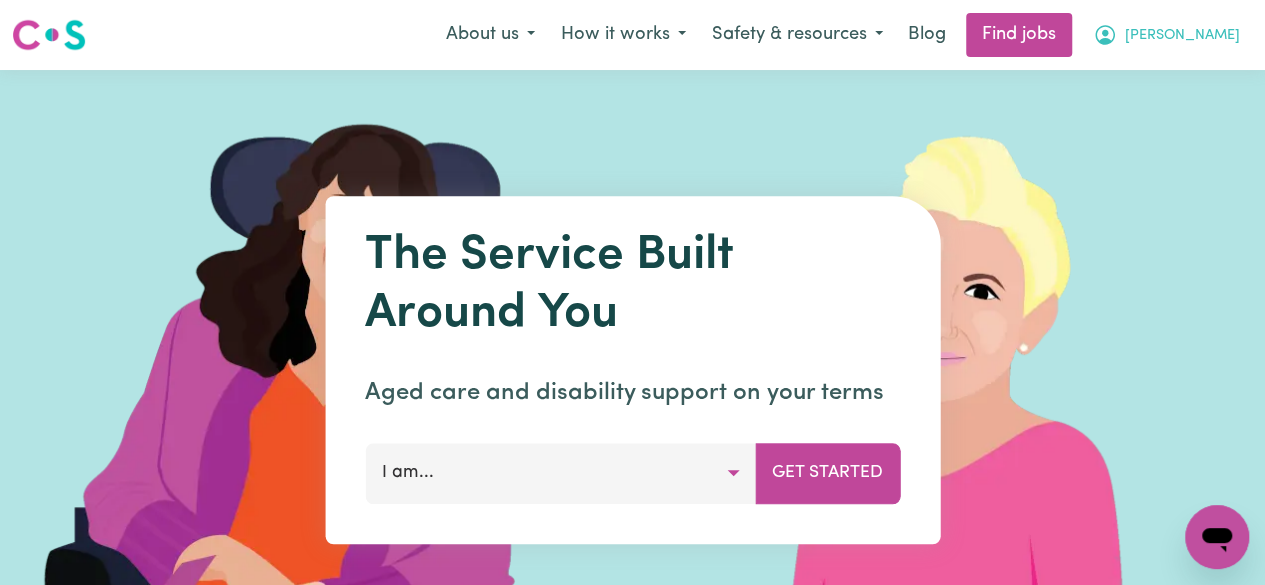 drag, startPoint x: 1212, startPoint y: 36, endPoint x: 1228, endPoint y: 43, distance: 17.464249 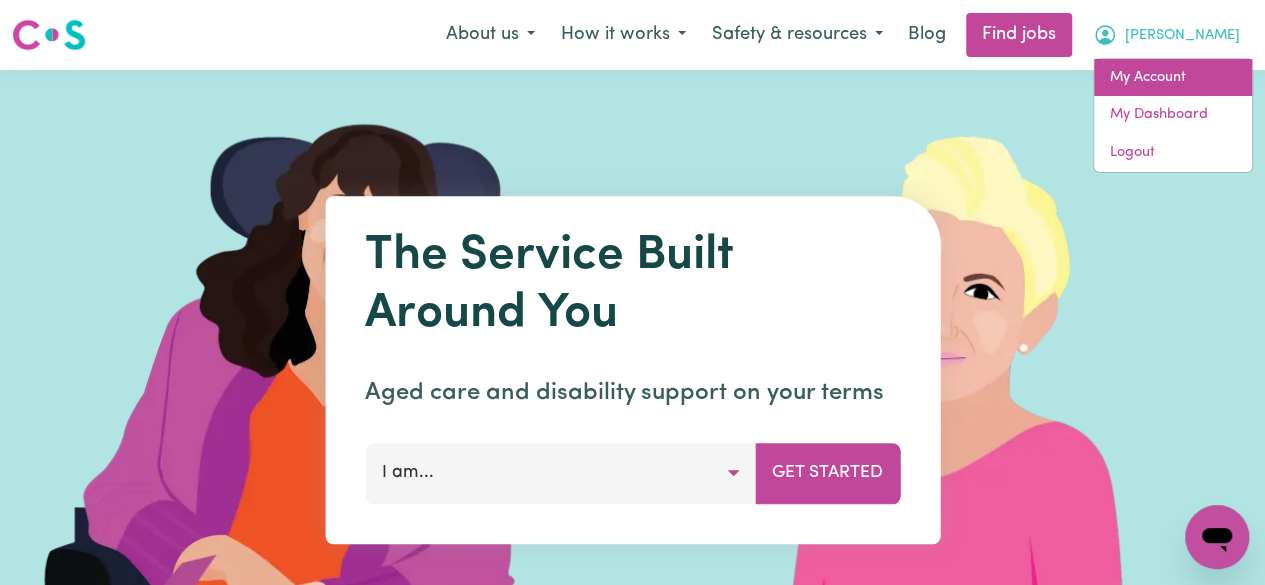 click on "My Account" at bounding box center [1173, 78] 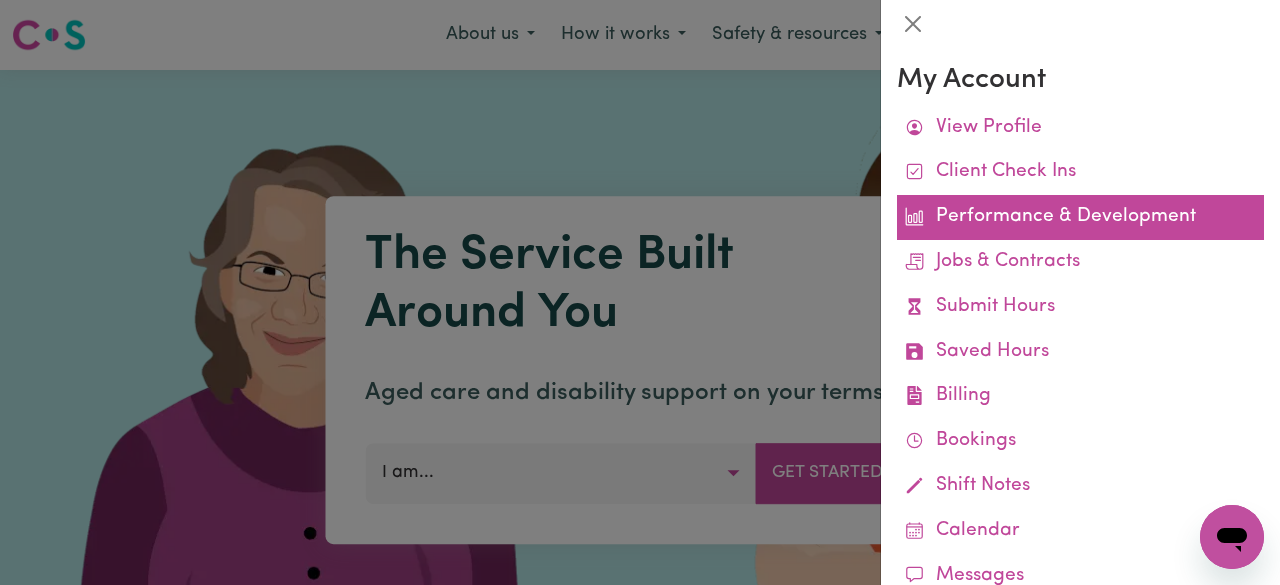 click on "Performance & Development" at bounding box center (1080, 217) 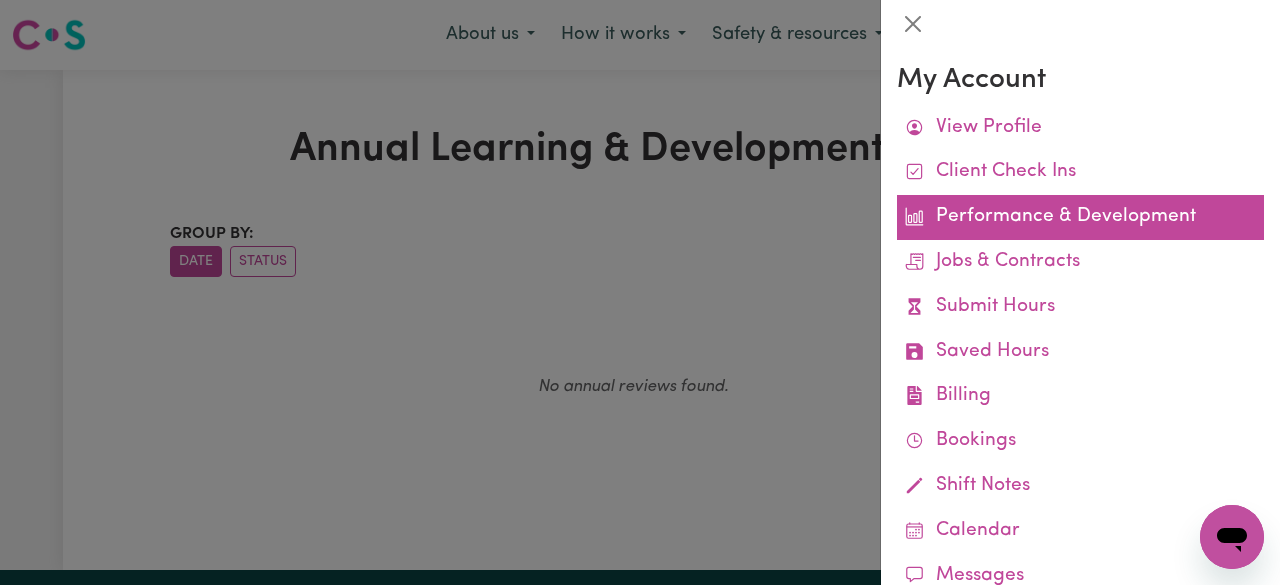 click on "Performance & Development" at bounding box center [1080, 217] 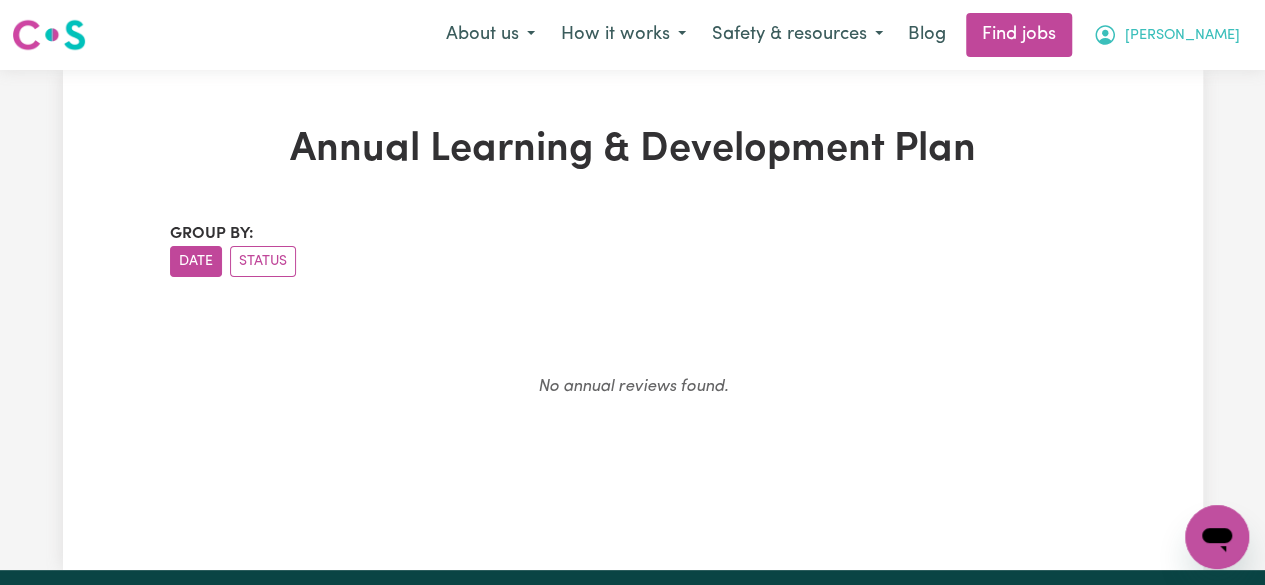 click on "[PERSON_NAME]" at bounding box center [1182, 36] 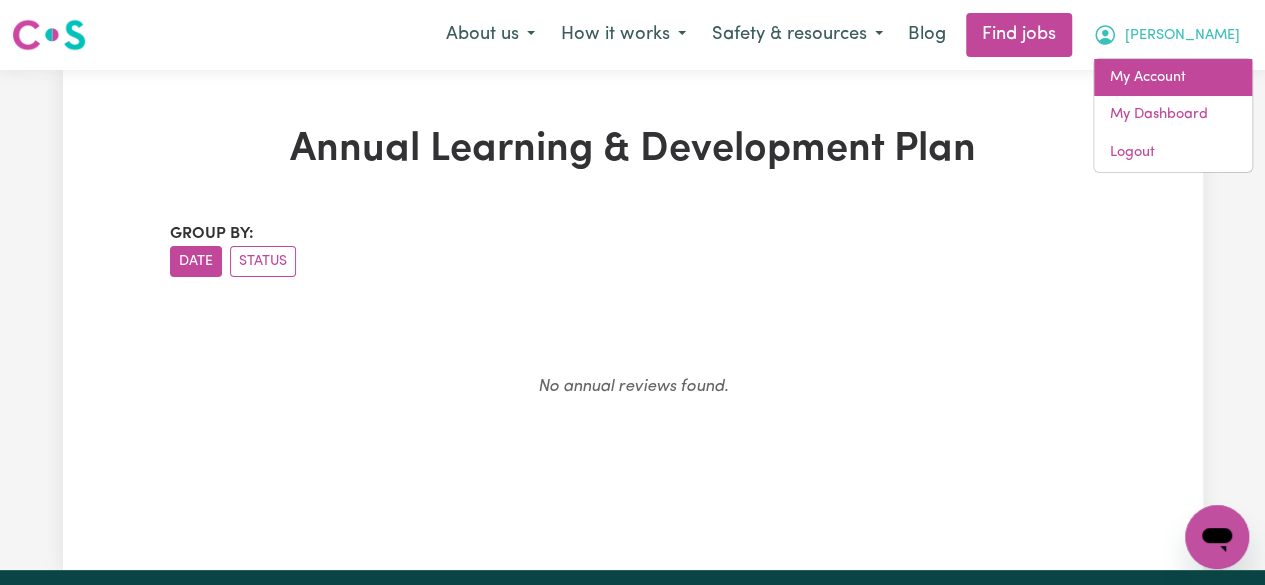 click on "My Account" at bounding box center (1173, 78) 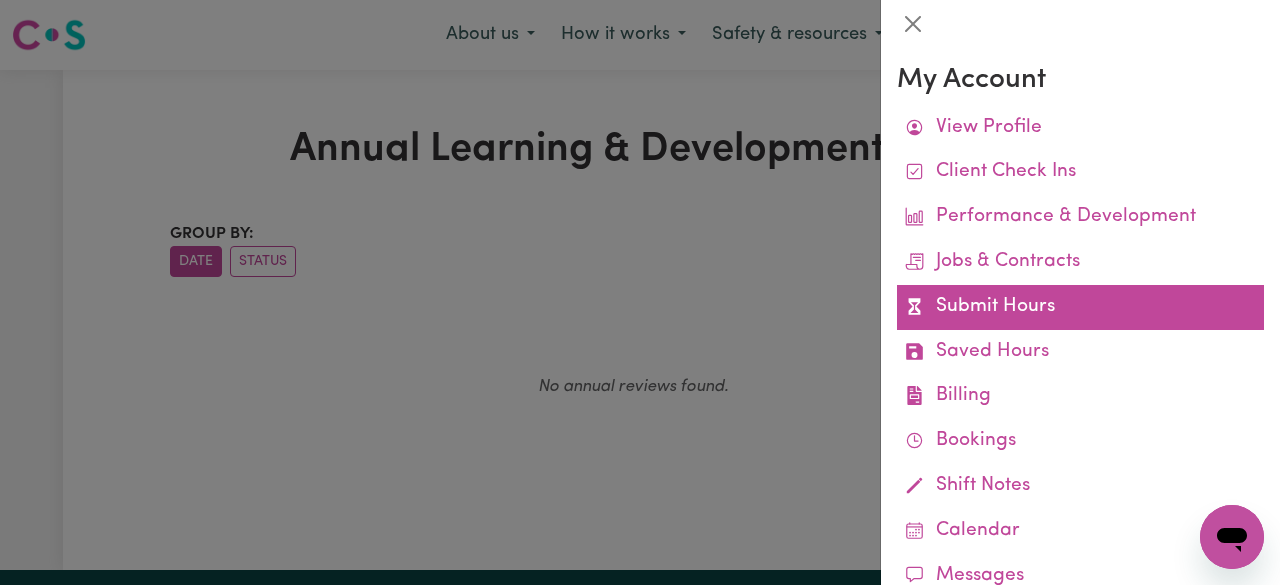 click on "Submit Hours" at bounding box center (1080, 307) 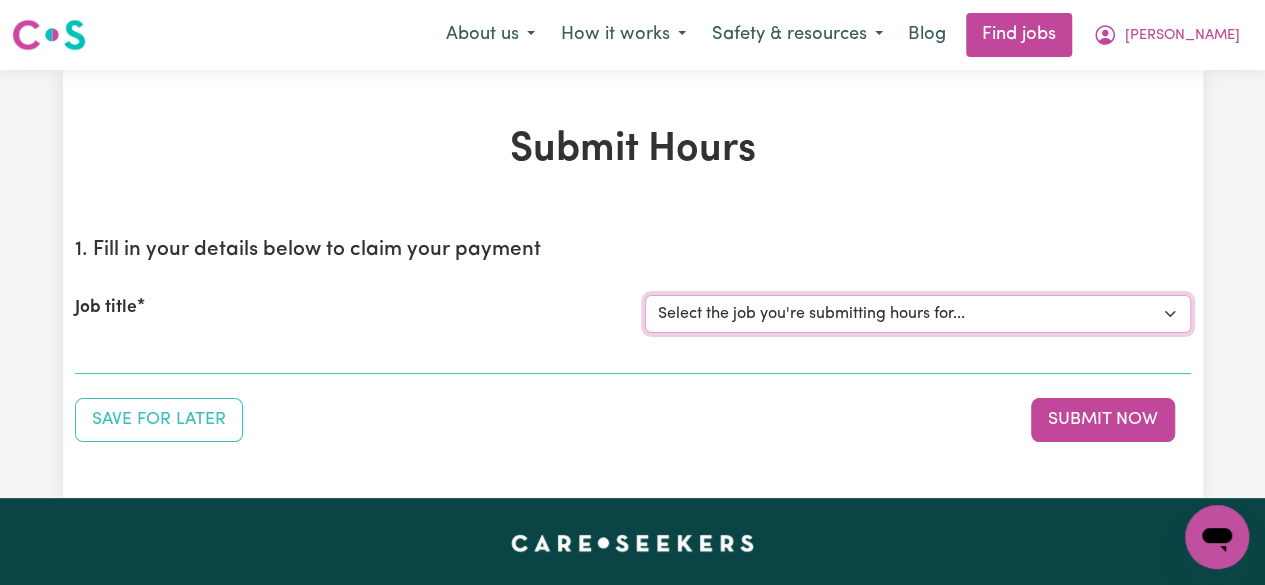 click on "Select the job you're submitting hours for... [[PERSON_NAME]] Support Worker To Join Team For 24hr Shifts To Support [DEMOGRAPHIC_DATA] Participant In [GEOGRAPHIC_DATA], [GEOGRAPHIC_DATA] [[PERSON_NAME] Vaitupu Tauati ] Care worker needed for ASD child [PERSON_NAME]. [[PERSON_NAME]] Support worker needed in [GEOGRAPHIC_DATA], [GEOGRAPHIC_DATA] for Cleaning, Domestic Assistance, Meal Prep, Errands/ Outings." at bounding box center [918, 314] 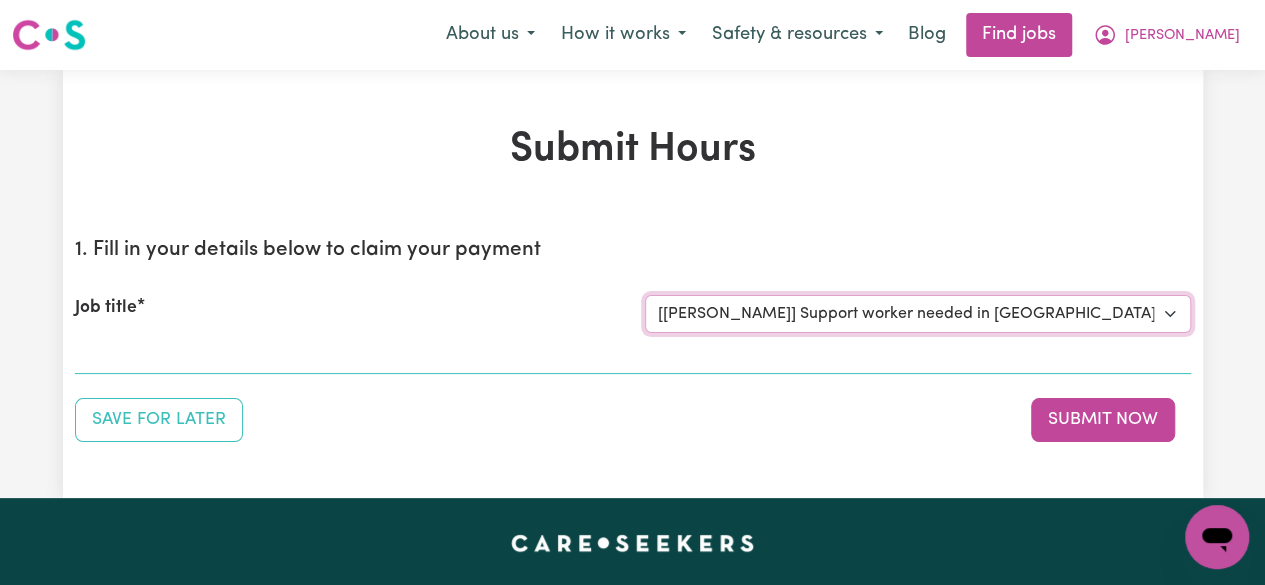 click on "Select the job you're submitting hours for... [[PERSON_NAME]] Support Worker To Join Team For 24hr Shifts To Support [DEMOGRAPHIC_DATA] Participant In [GEOGRAPHIC_DATA], [GEOGRAPHIC_DATA] [[PERSON_NAME] Vaitupu Tauati ] Care worker needed for ASD child [PERSON_NAME]. [[PERSON_NAME]] Support worker needed in [GEOGRAPHIC_DATA], [GEOGRAPHIC_DATA] for Cleaning, Domestic Assistance, Meal Prep, Errands/ Outings." at bounding box center (918, 314) 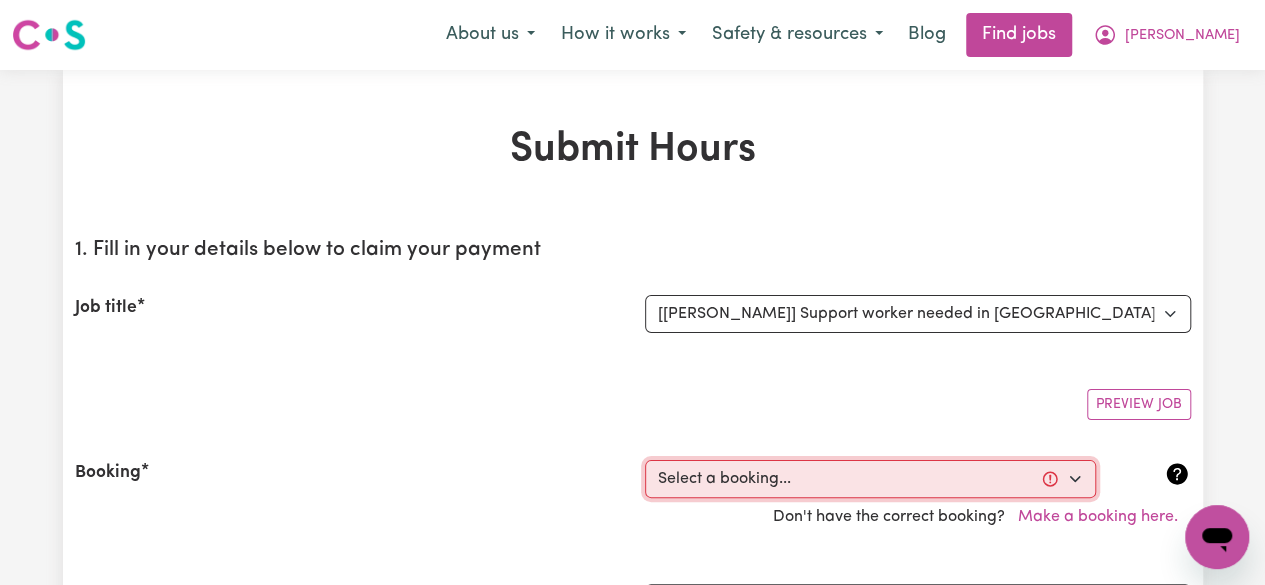 click on "Select a booking... [DATE] 09:00am to 12:00pm (RECURRING) [DATE] 09:00am to 12:00pm (RECURRING) [DATE] 09:00am to 01:00pm (RECURRING) [DATE] 09:00am to 12:00pm (RECURRING) [DATE] 09:00am to 12:00pm (RECURRING) [DATE] 09:00am to 12:00pm (RECURRING) [DATE] 09:00am to 12:00pm (RECURRING) [DATE] 09:00am to 01:00pm (RECURRING) [DATE] 09:00am to 01:00pm (RECURRING) [DATE] 02:30pm to 06:30pm (RECURRING) [DATE] 02:30pm to 06:30pm (RECURRING) [DATE] 02:30pm to 06:30pm (RECURRING)" at bounding box center [870, 479] 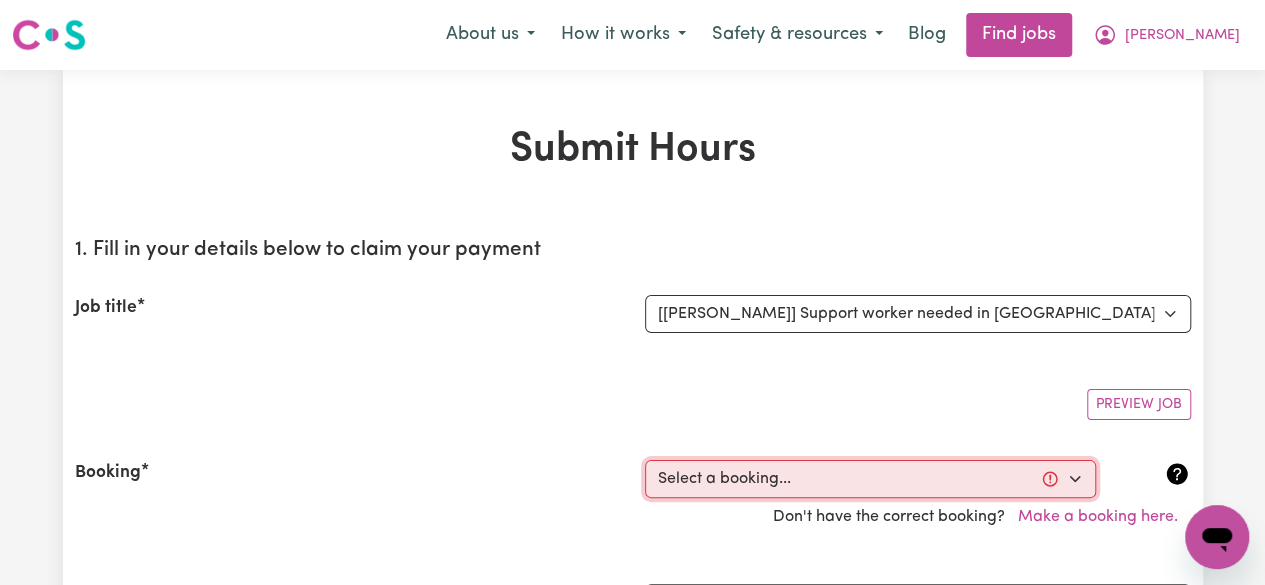 select on "346968" 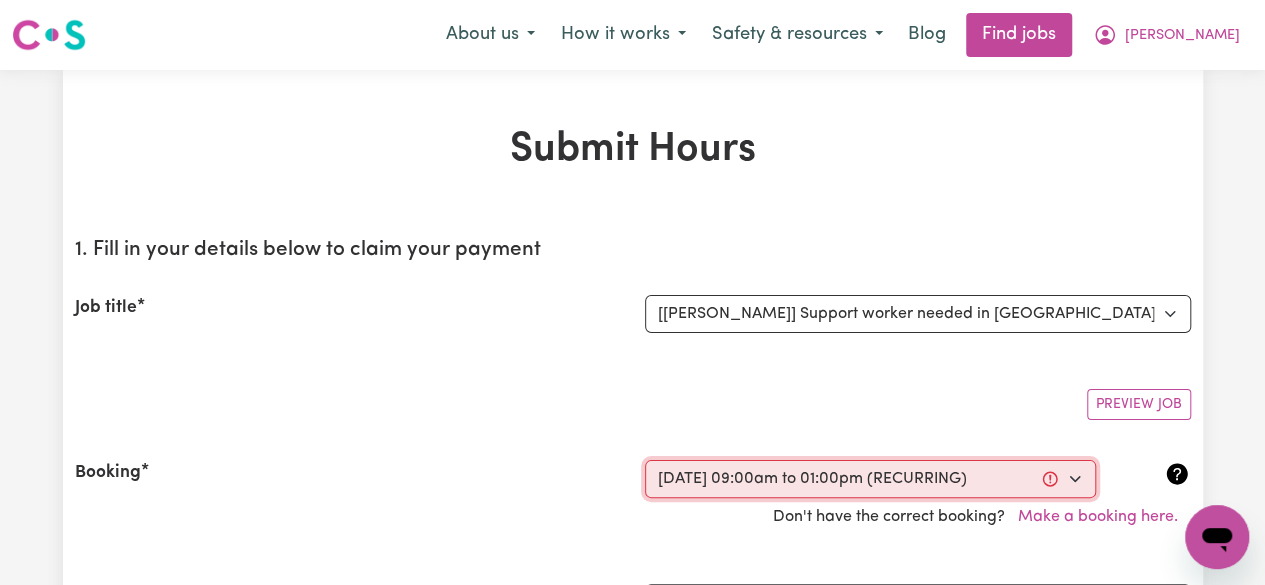 click on "Select a booking... [DATE] 09:00am to 12:00pm (RECURRING) [DATE] 09:00am to 12:00pm (RECURRING) [DATE] 09:00am to 01:00pm (RECURRING) [DATE] 09:00am to 12:00pm (RECURRING) [DATE] 09:00am to 12:00pm (RECURRING) [DATE] 09:00am to 12:00pm (RECURRING) [DATE] 09:00am to 12:00pm (RECURRING) [DATE] 09:00am to 01:00pm (RECURRING) [DATE] 09:00am to 01:00pm (RECURRING) [DATE] 02:30pm to 06:30pm (RECURRING) [DATE] 02:30pm to 06:30pm (RECURRING) [DATE] 02:30pm to 06:30pm (RECURRING)" at bounding box center [870, 479] 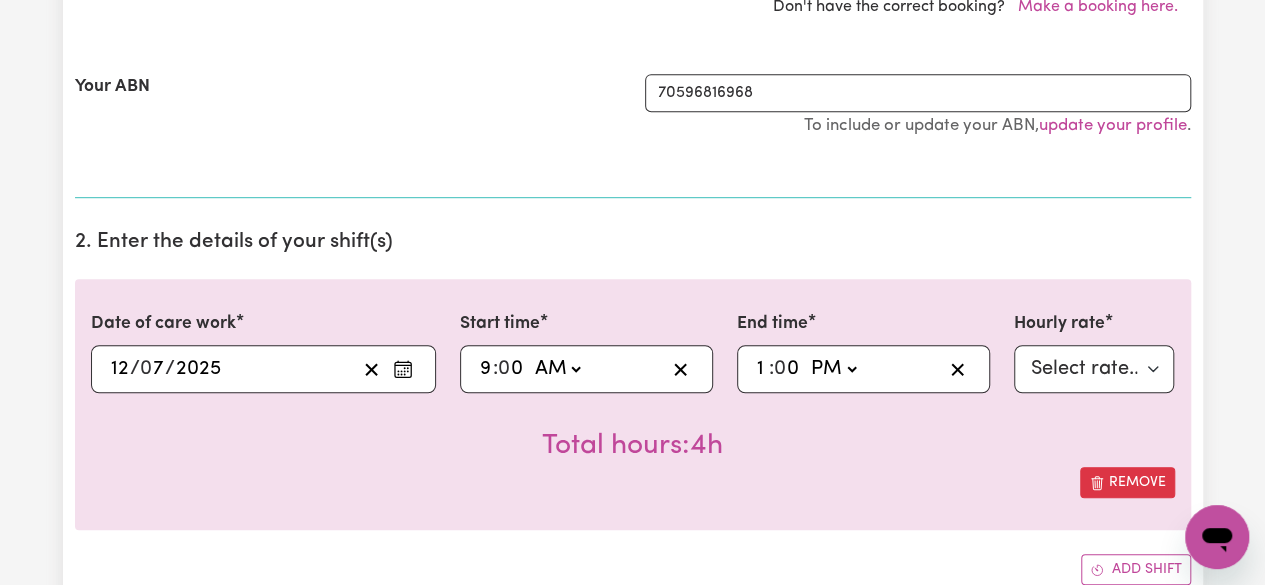 scroll, scrollTop: 529, scrollLeft: 0, axis: vertical 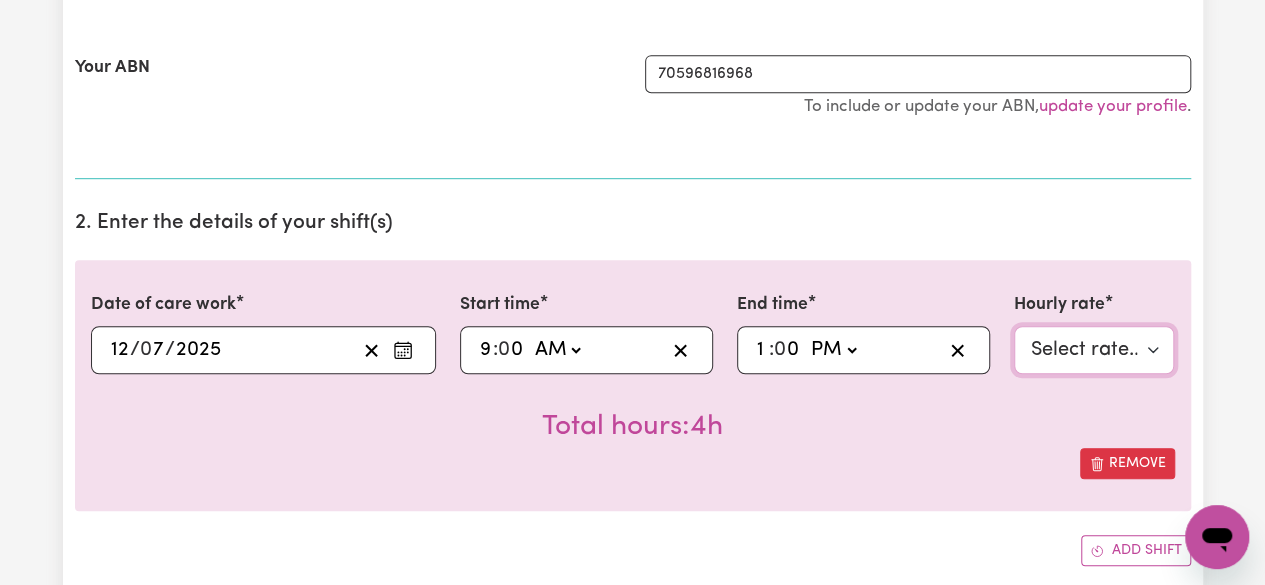 click on "Select rate... $60.00 (Weekday) $60.00 ([DATE]) $70.00 ([DATE]) $80.00 (Public Holiday) $99.00 (Evening Care)" at bounding box center [1094, 350] 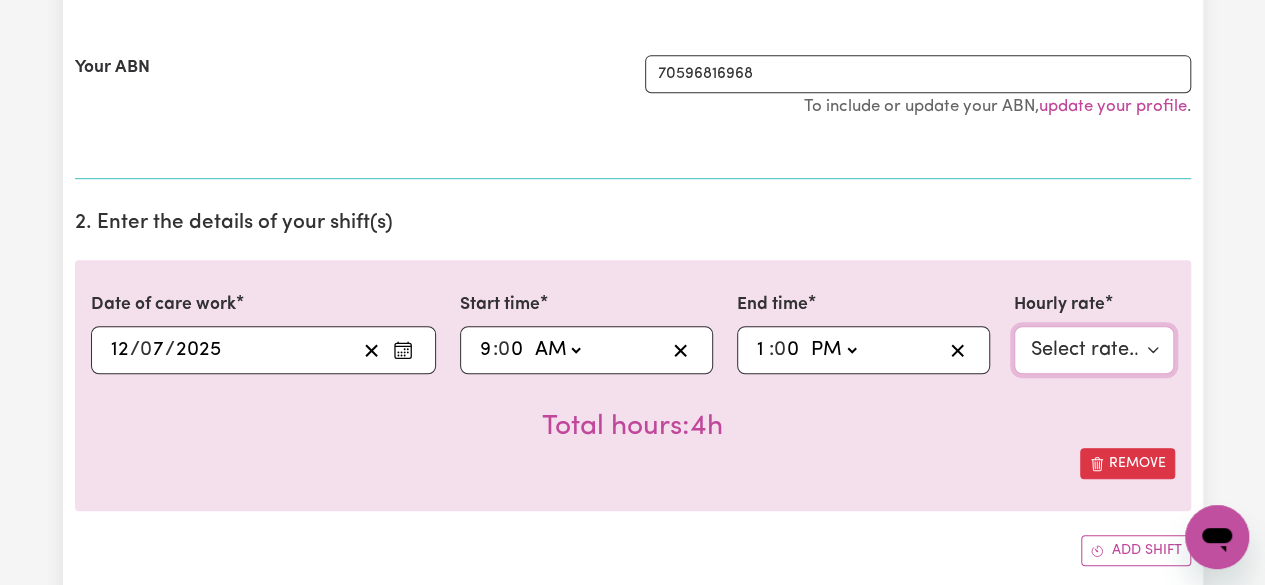 select on "70-[DATE]" 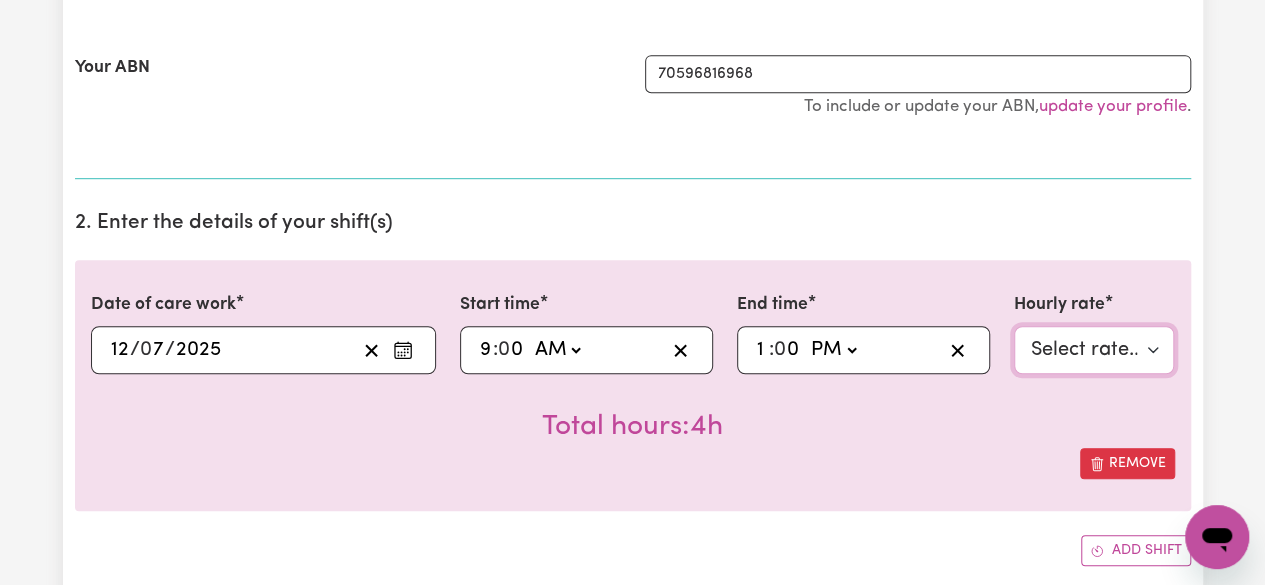 click on "Select rate... $60.00 (Weekday) $60.00 ([DATE]) $70.00 ([DATE]) $80.00 (Public Holiday) $99.00 (Evening Care)" at bounding box center [1094, 350] 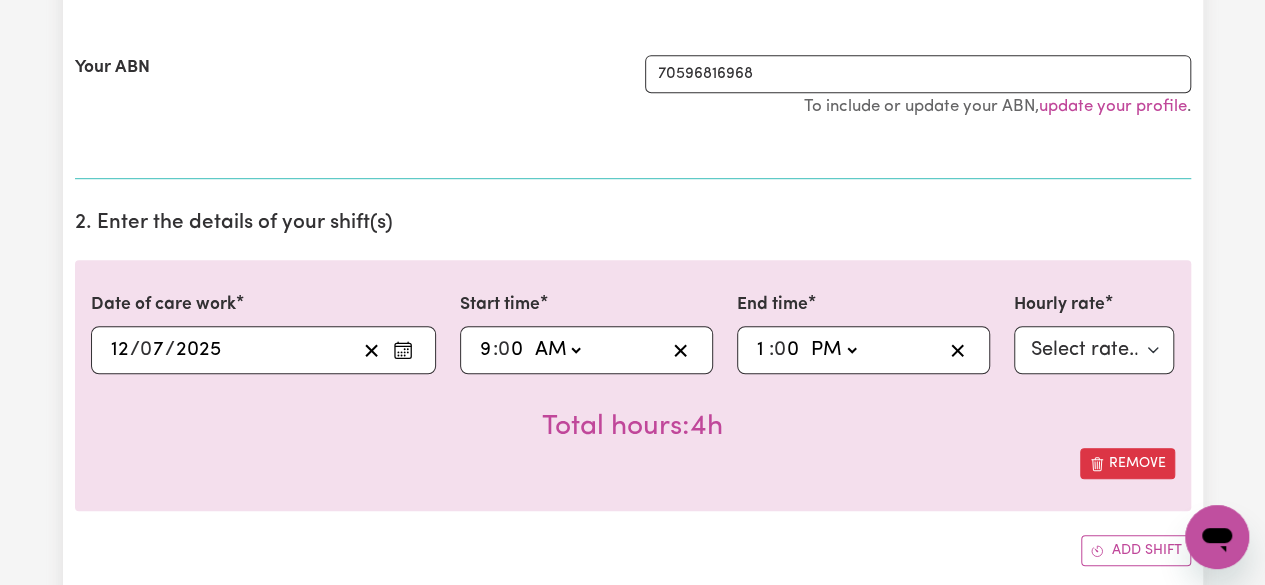 click on "09:00 9 : 0 0   AM PM" at bounding box center (571, 350) 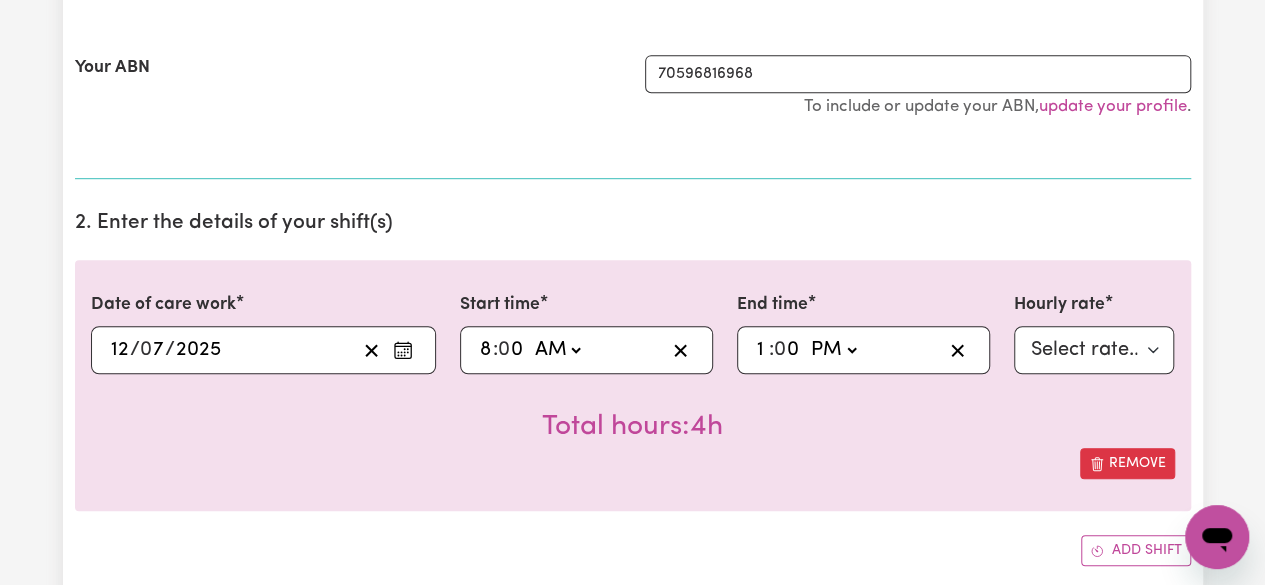 type on "8" 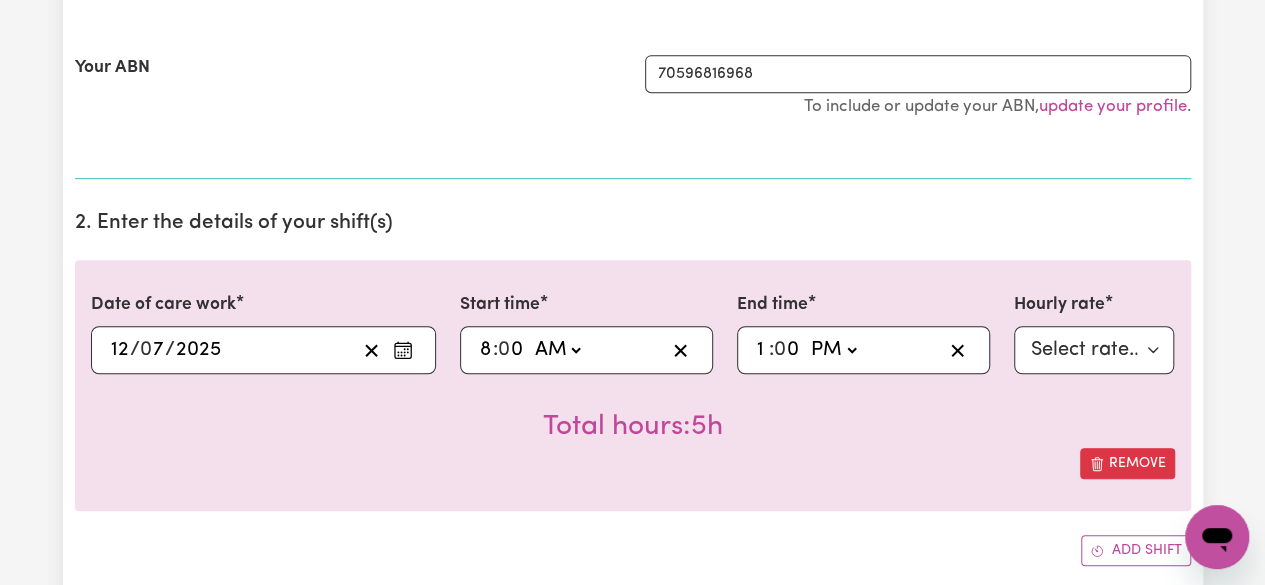 click on "13:00 1 : 0 0   AM PM" at bounding box center (848, 350) 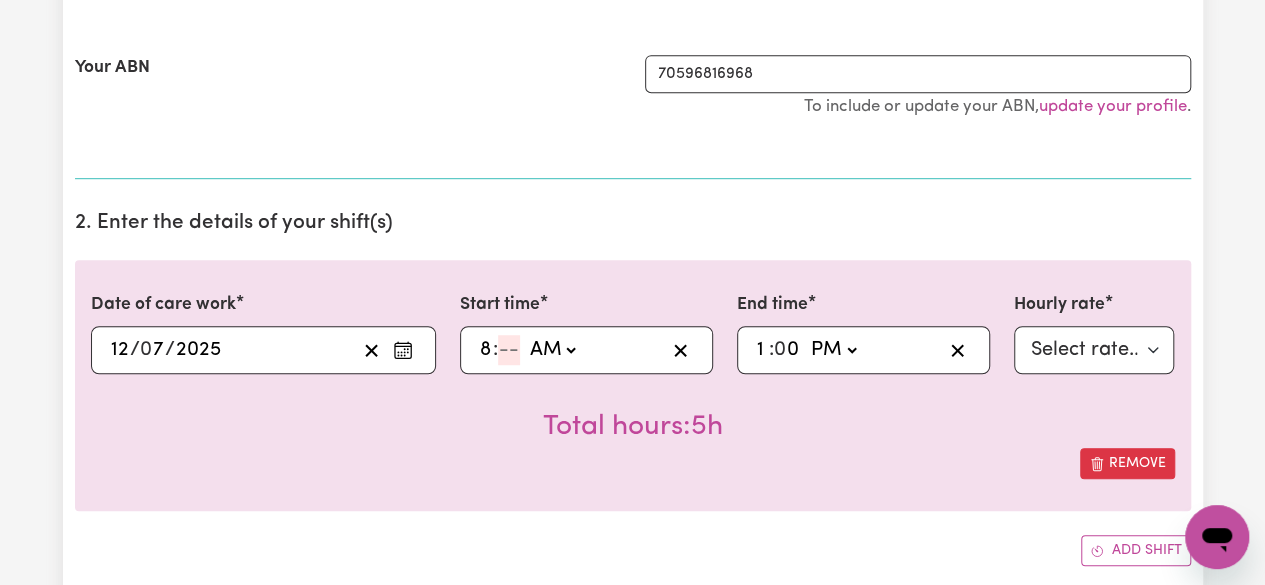 type on "08:01" 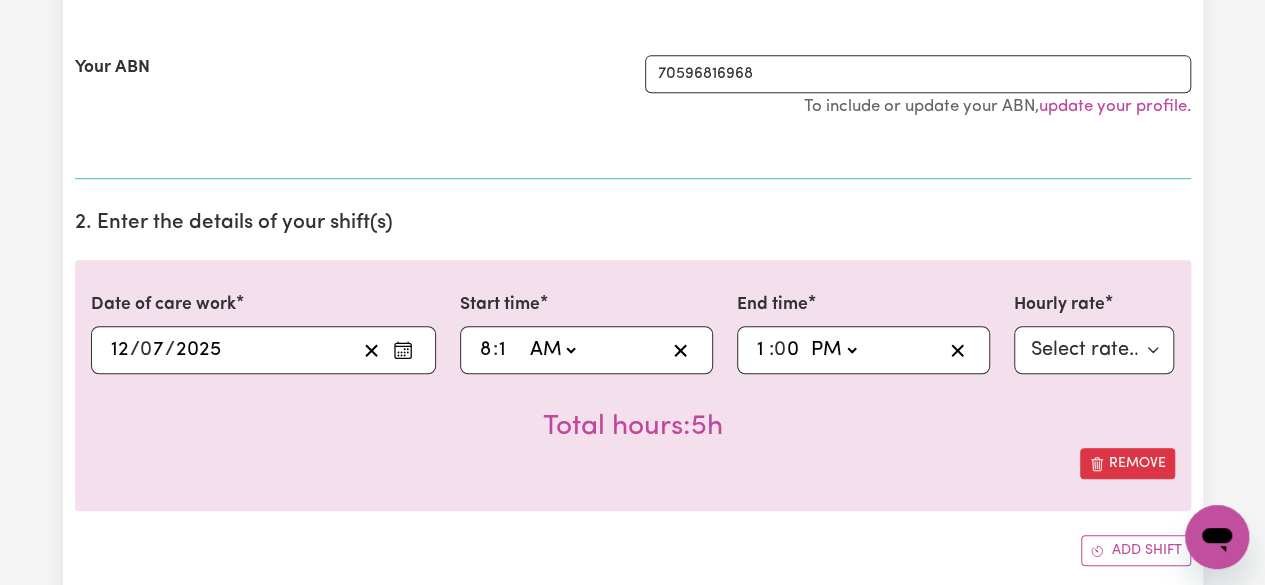 type on "15" 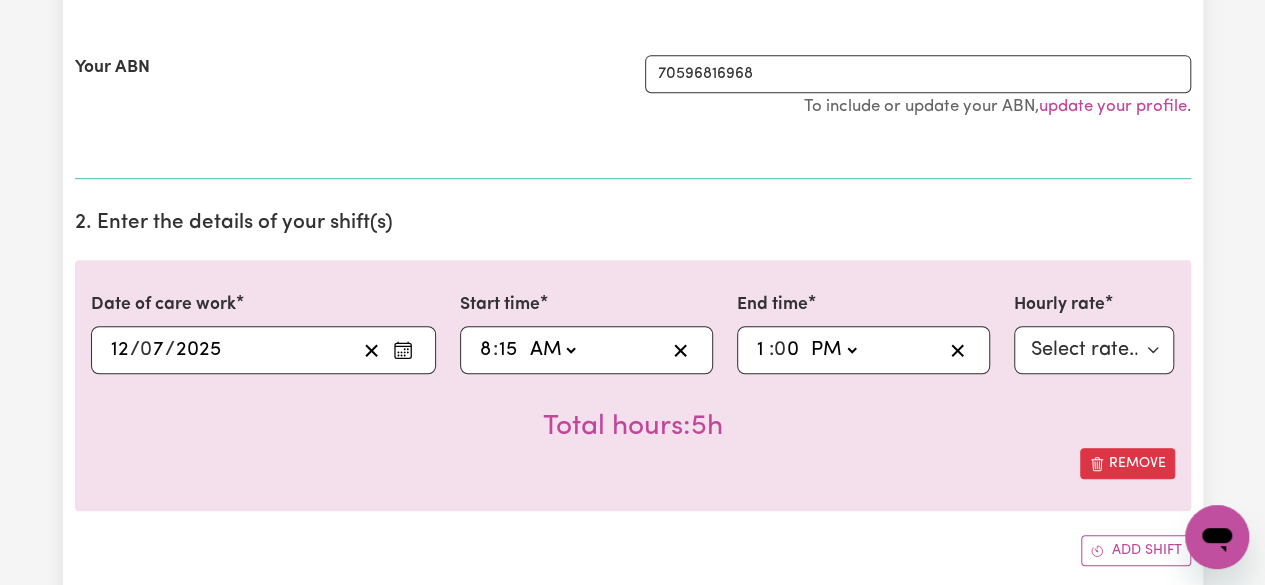 type on "08:15" 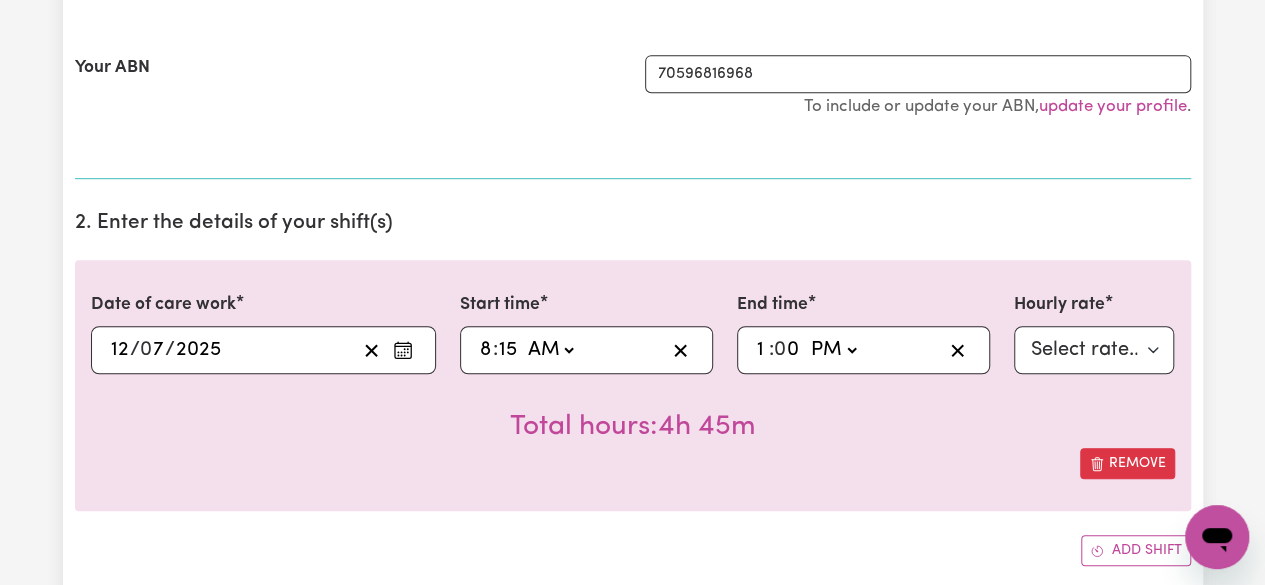 type on "15" 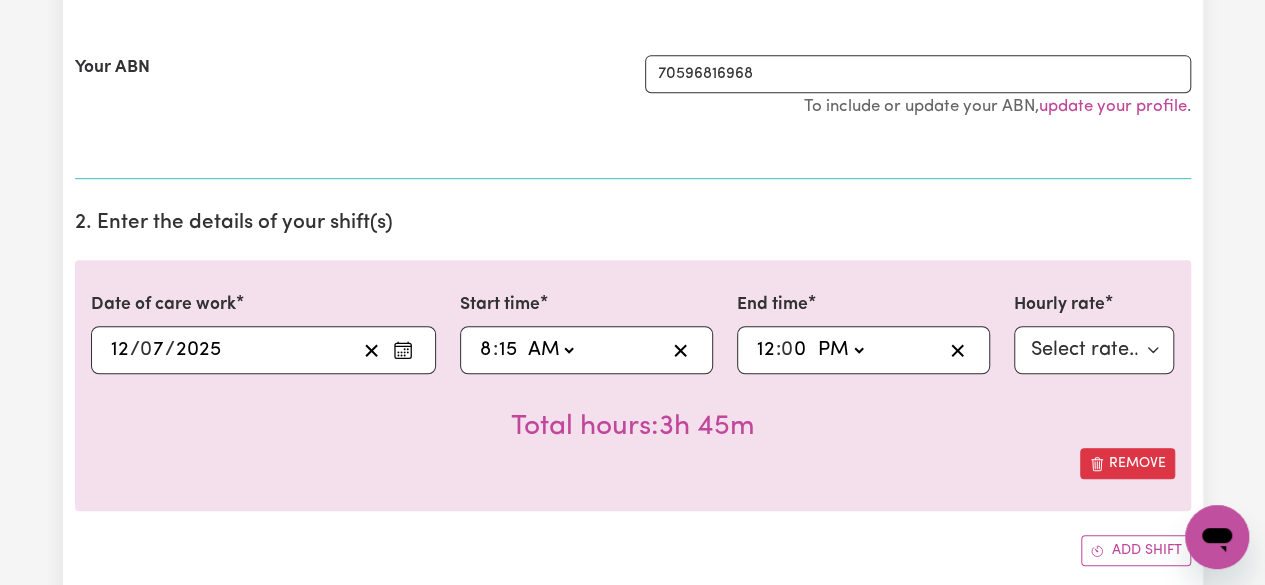 type on "12" 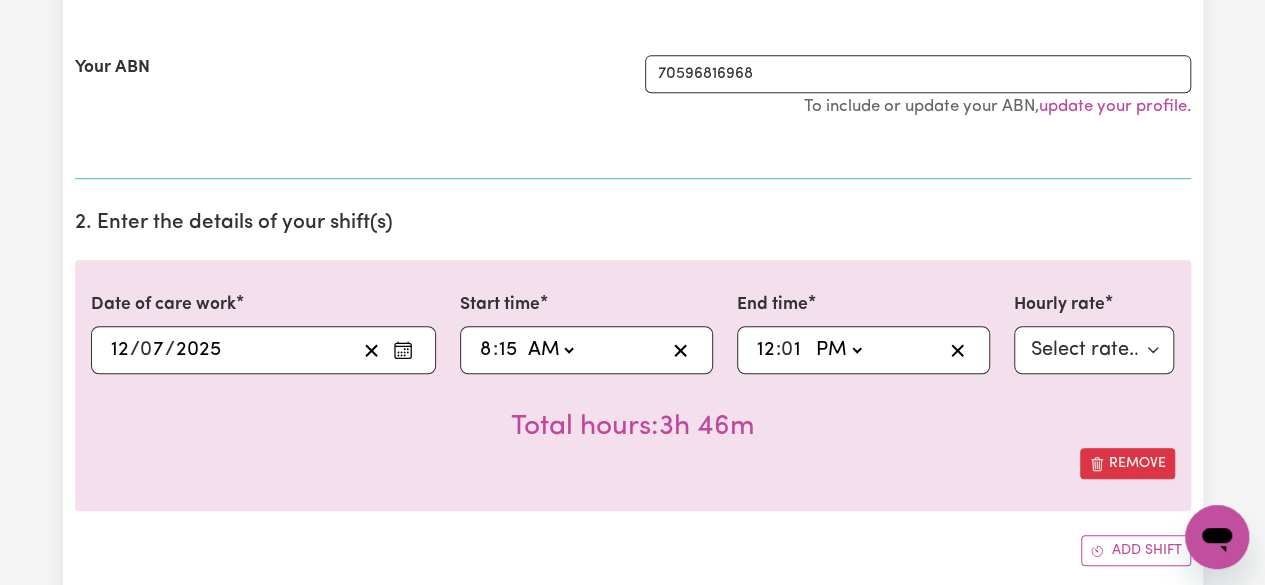 type on "12:15" 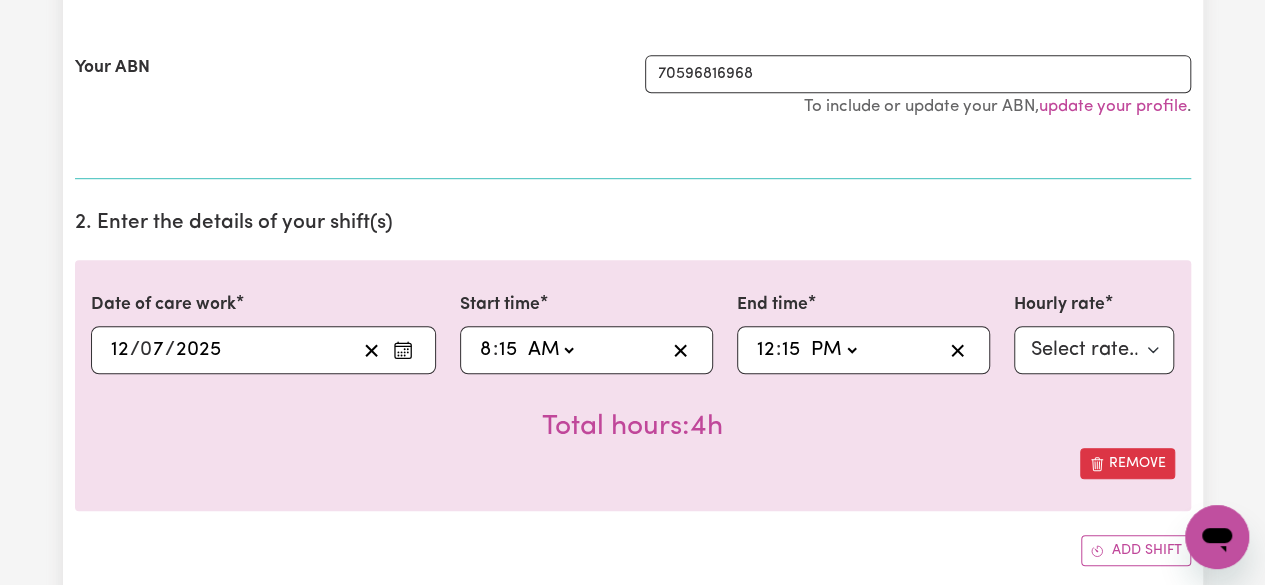 type on "15" 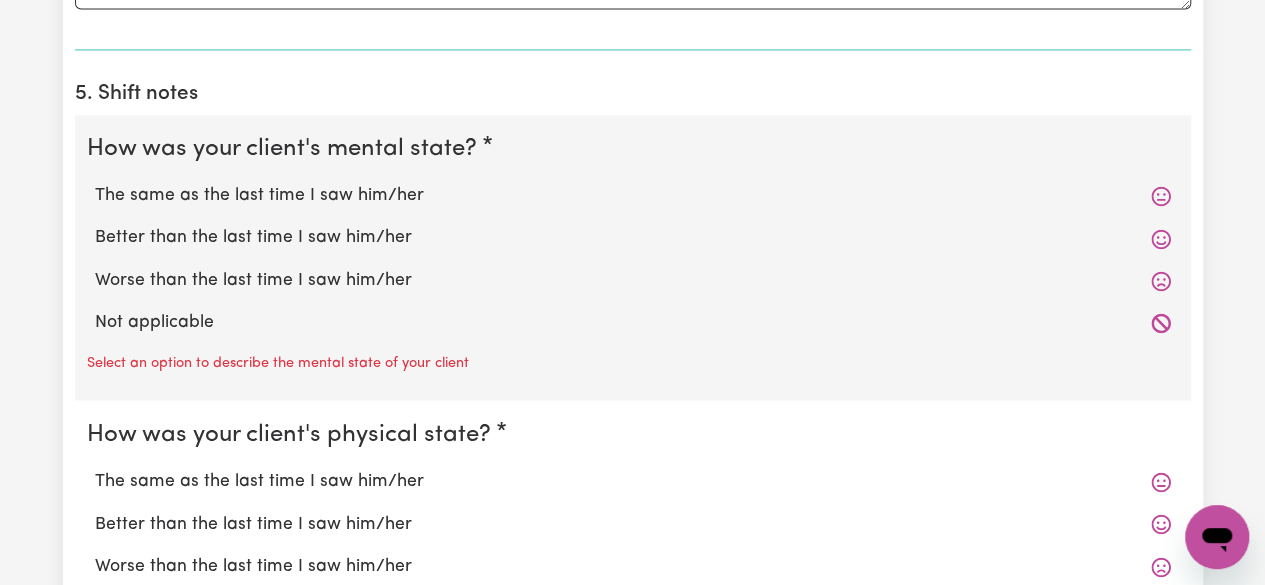 scroll, scrollTop: 1558, scrollLeft: 0, axis: vertical 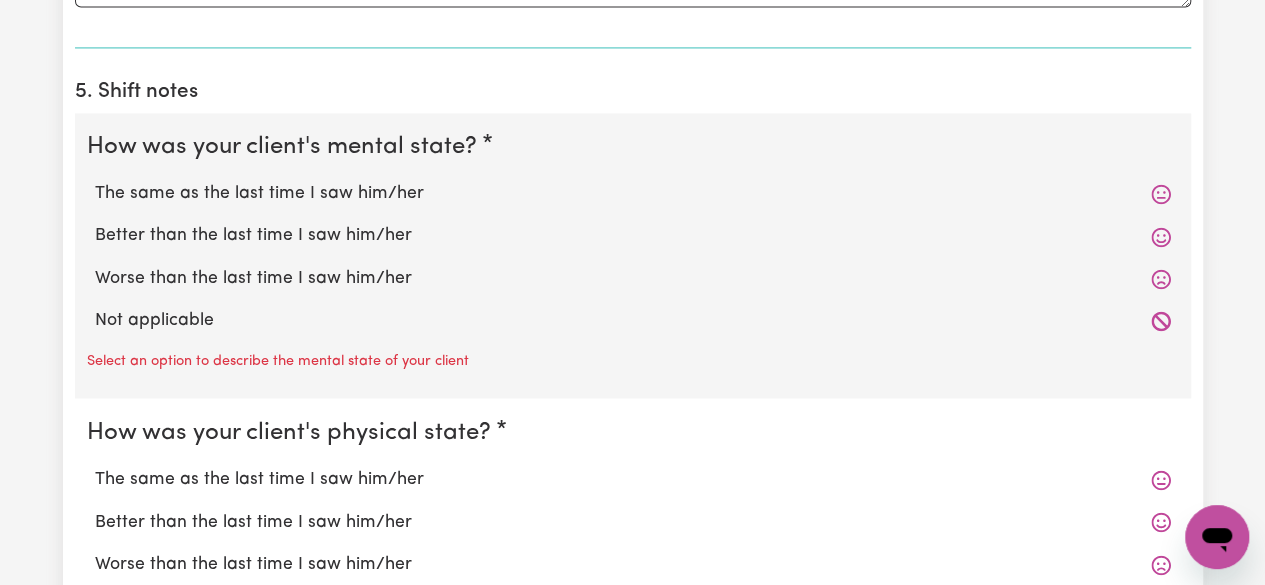 click on "Not applicable" at bounding box center (633, 321) 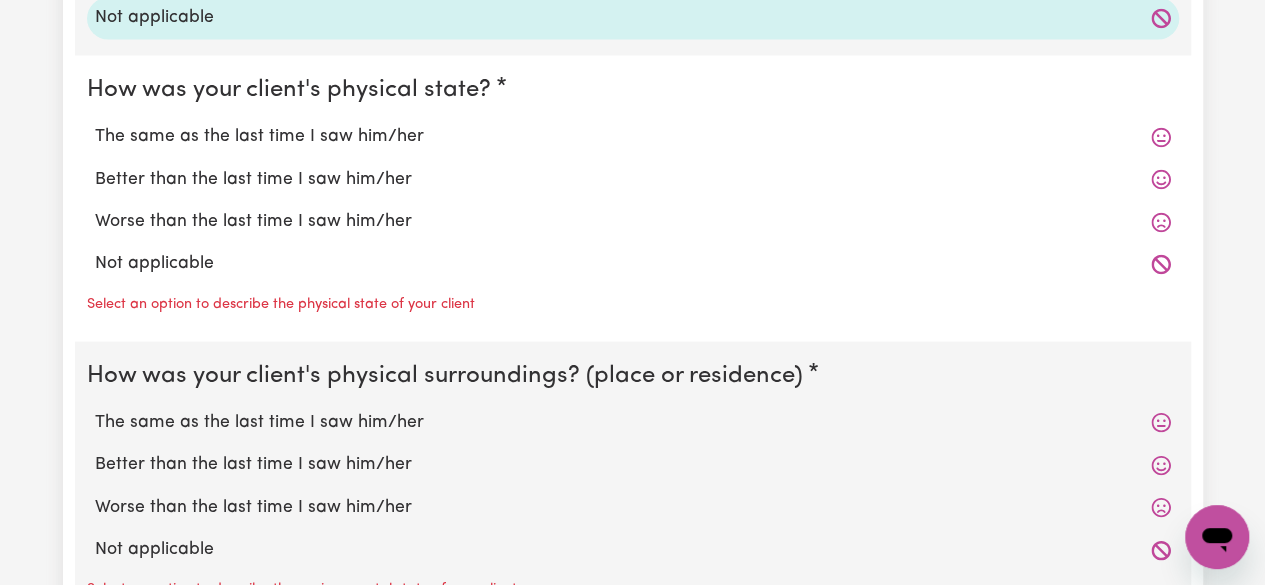 scroll, scrollTop: 1866, scrollLeft: 0, axis: vertical 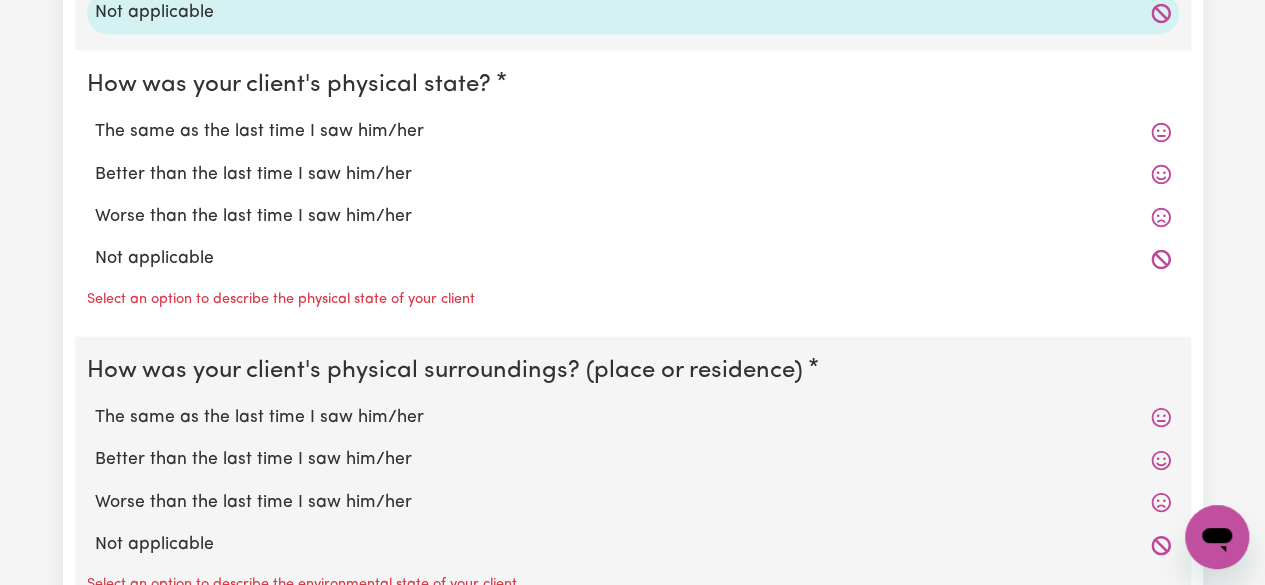 click on "Not applicable" at bounding box center [633, 258] 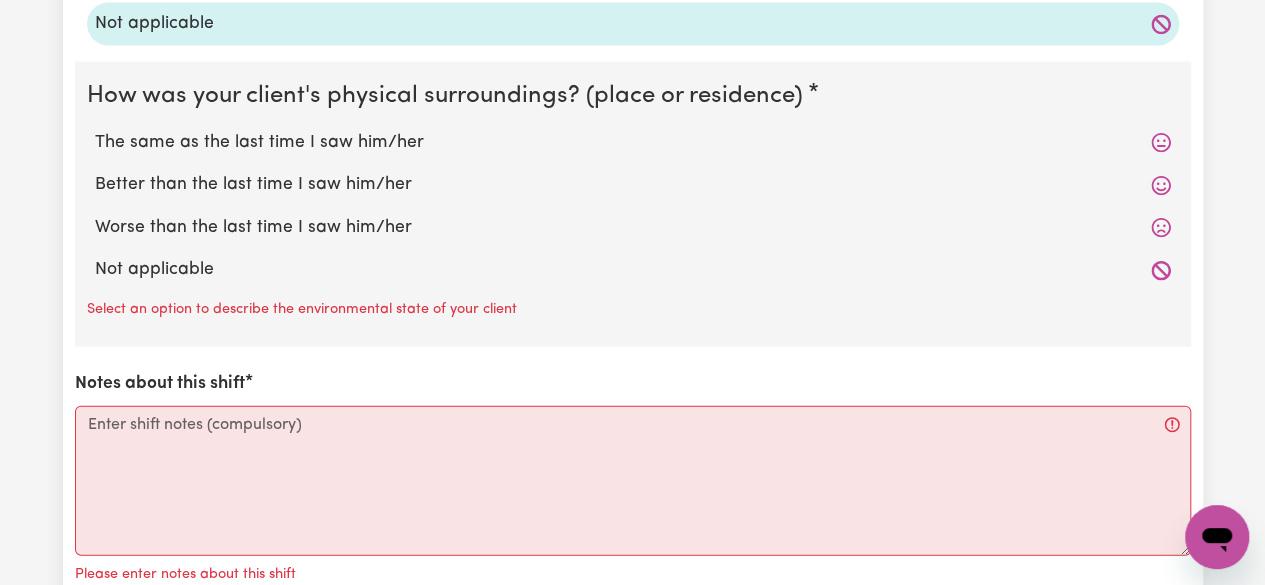 scroll, scrollTop: 2104, scrollLeft: 0, axis: vertical 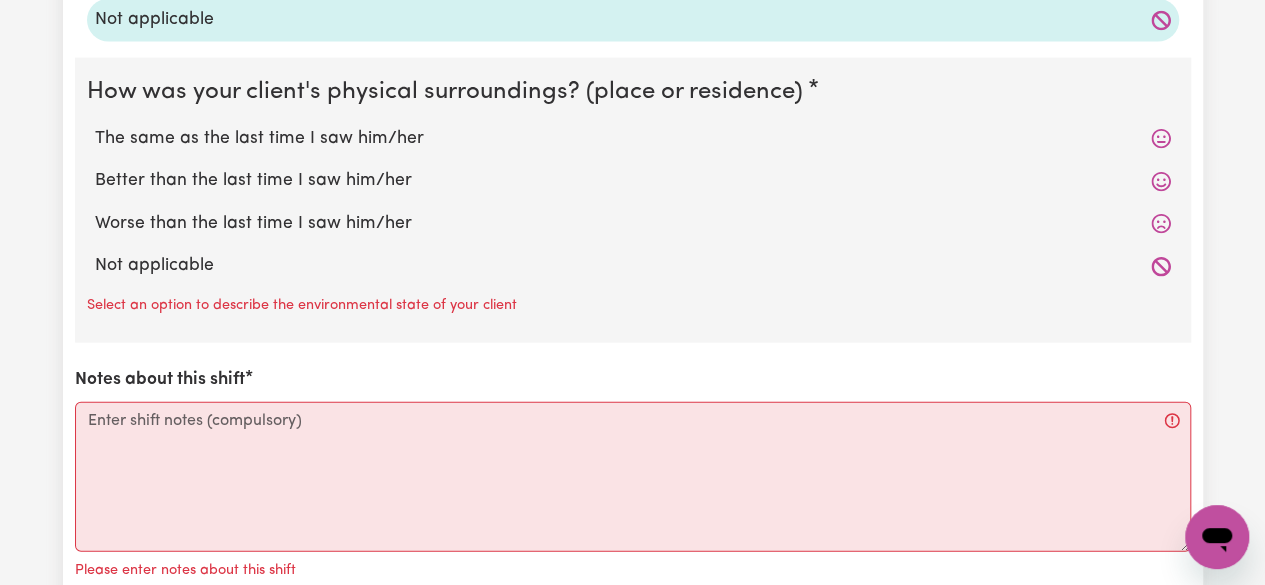 click on "Select an option to describe the environmental state of your client" at bounding box center (633, 303) 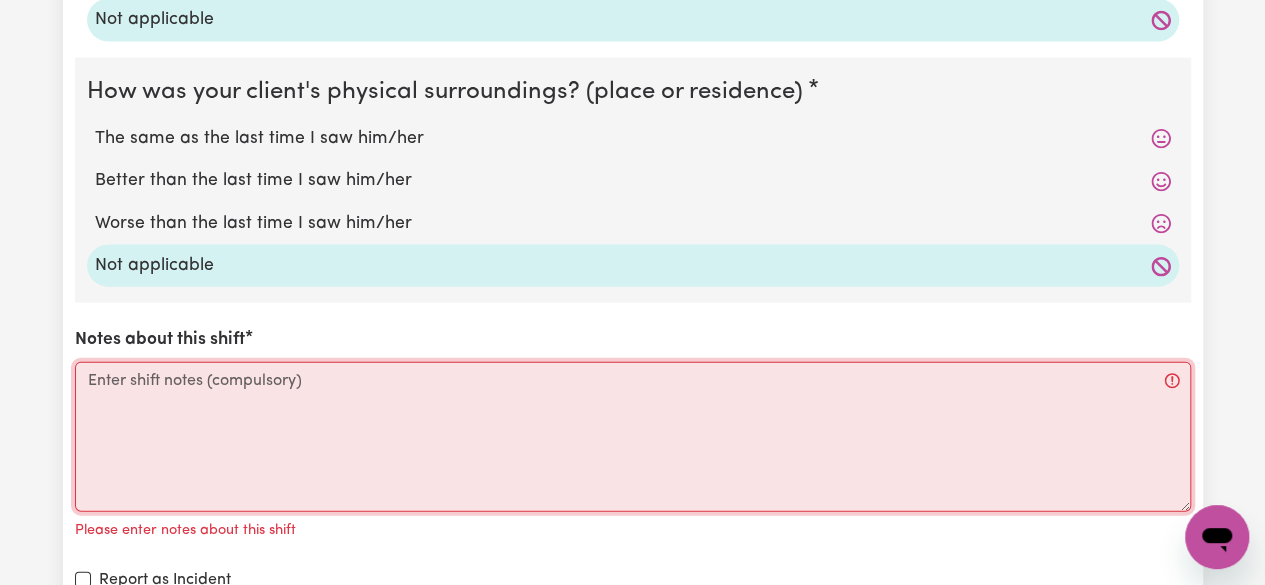 click on "Notes about this shift" at bounding box center (633, 437) 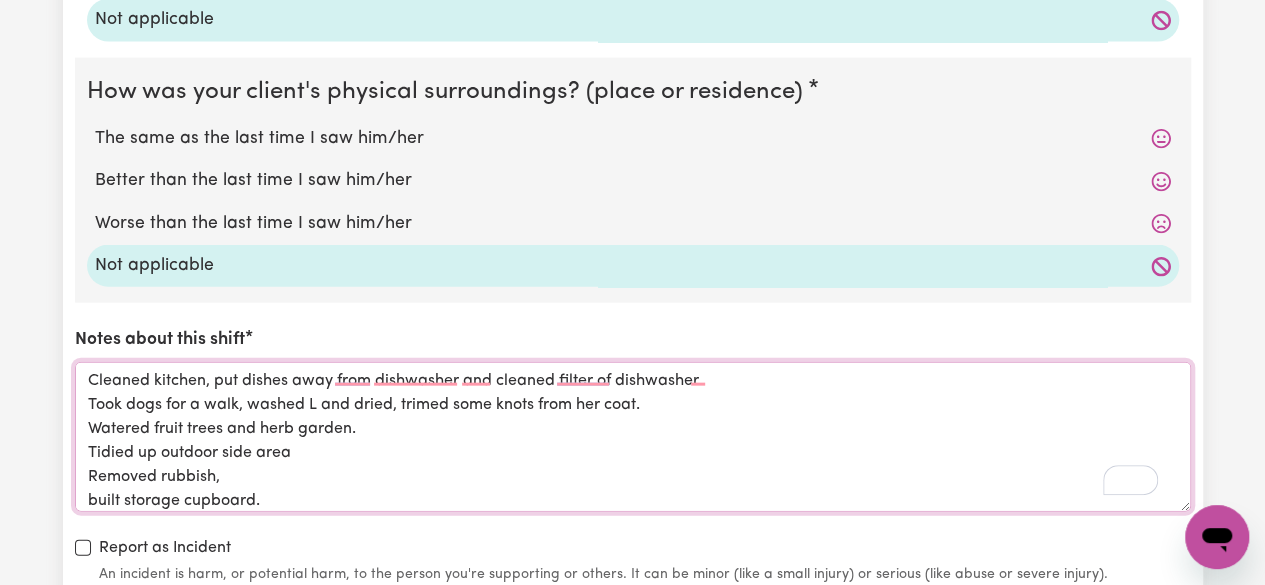 click on "Cleaned kitchen, put dishes away from dishwasher and cleaned filter of dishwasher.
Took dogs for a walk, washed L and dried, trimed some knots from her coat.
Watered fruit trees and herb garden.
Tidied up outdoor side area
Removed rubbish,
built storage cupboard." at bounding box center (633, 437) 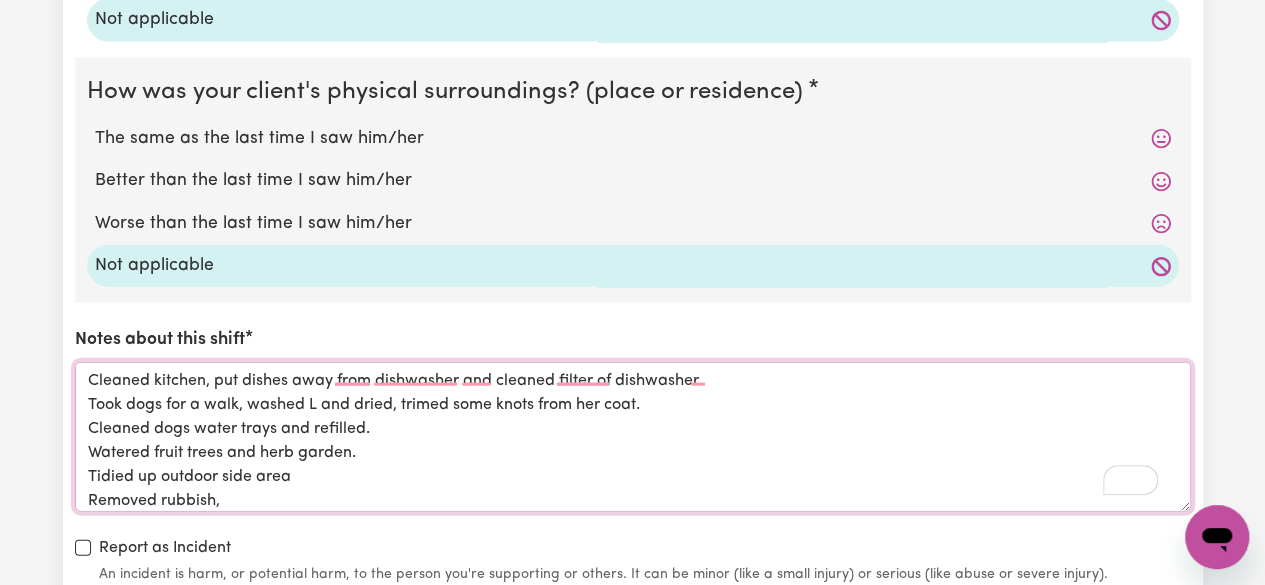 scroll, scrollTop: 31, scrollLeft: 0, axis: vertical 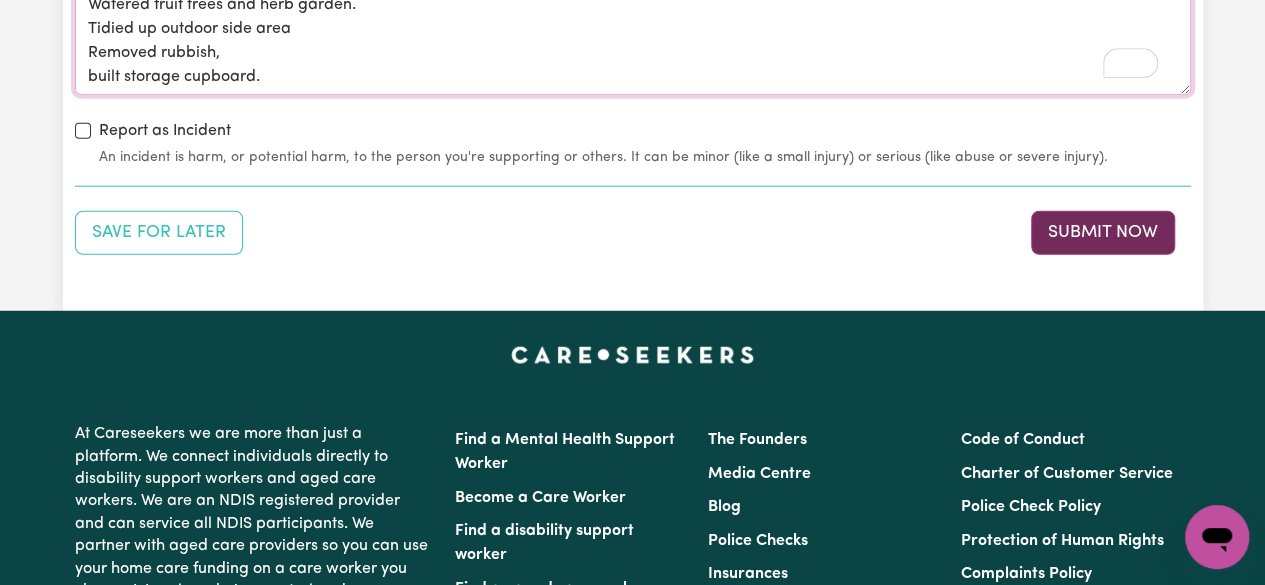 type on "Cleaned kitchen, put dishes away from dishwasher and cleaned filter of dishwasher.
Took dogs for a walk, washed L and dried, trimed some knots from her coat.
Cleaned dogs water trays and refilled.
Watered fruit trees and herb garden.
Tidied up outdoor side area
Removed rubbish,
built storage cupboard." 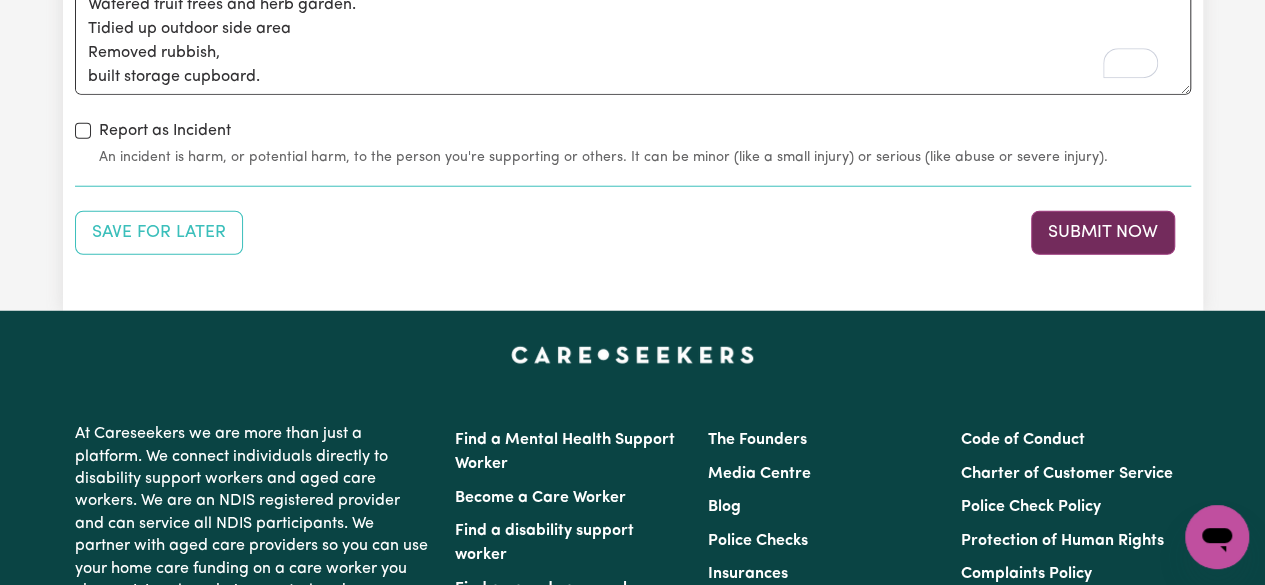 click on "Submit Now" at bounding box center (1103, 233) 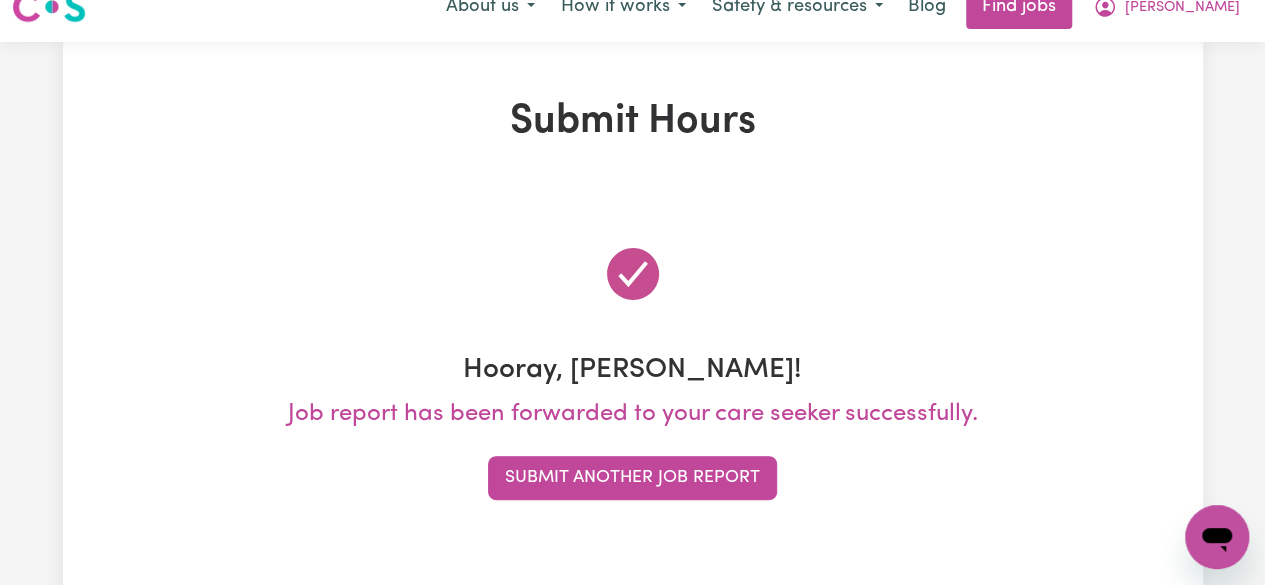 scroll, scrollTop: 0, scrollLeft: 0, axis: both 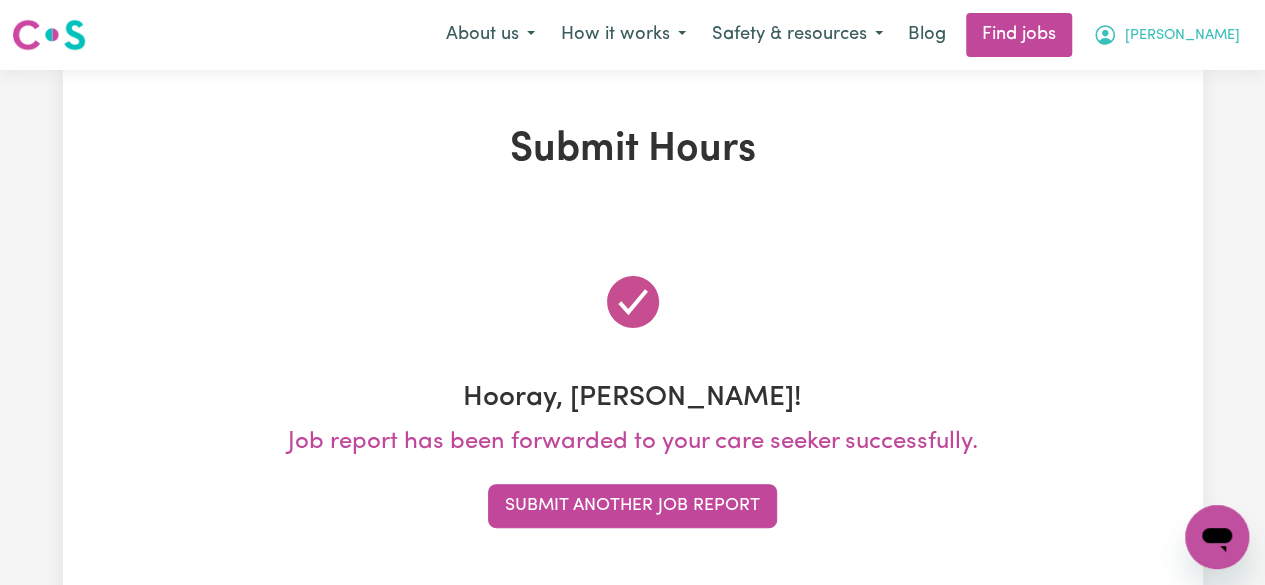 click on "[PERSON_NAME]" at bounding box center (1182, 36) 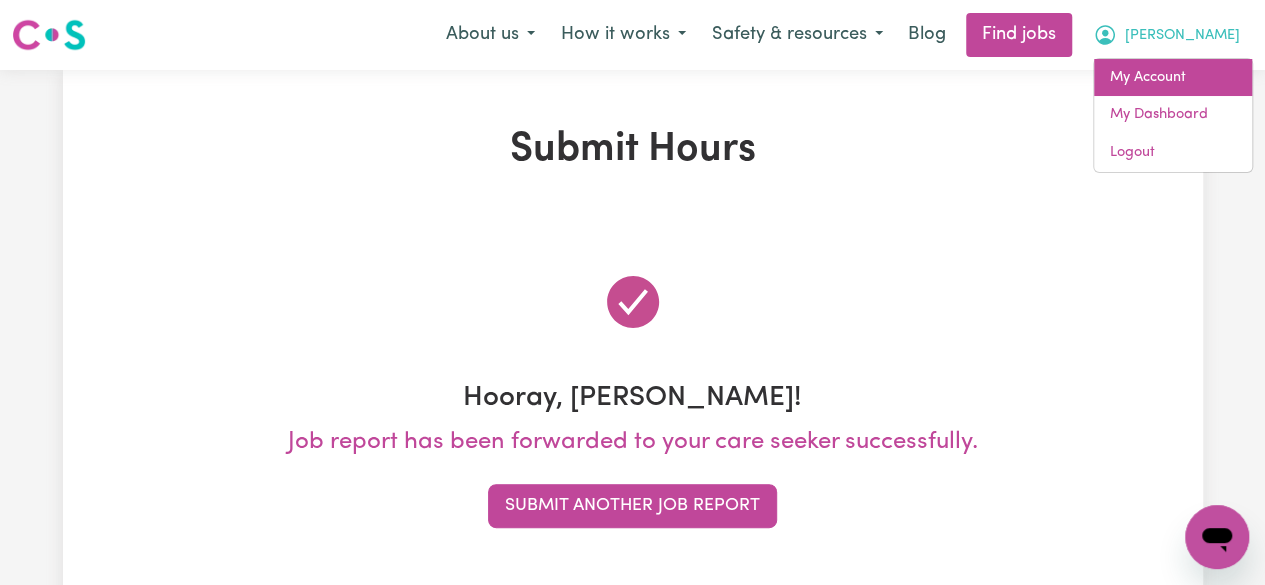 click on "My Account" at bounding box center (1173, 78) 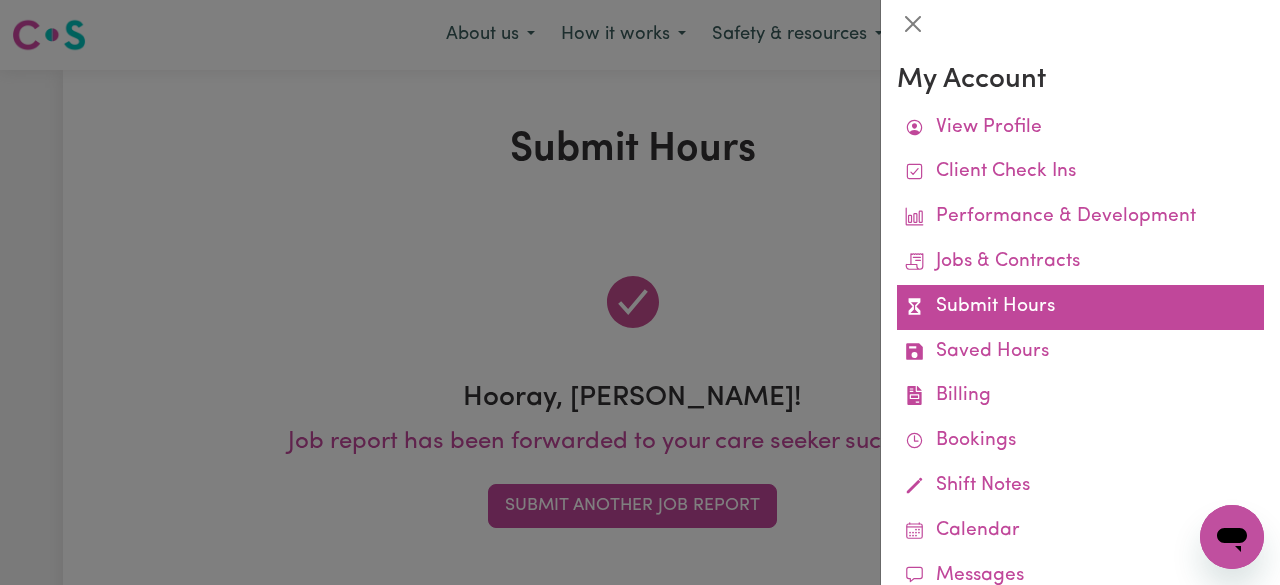 click on "Submit Hours" at bounding box center [1080, 307] 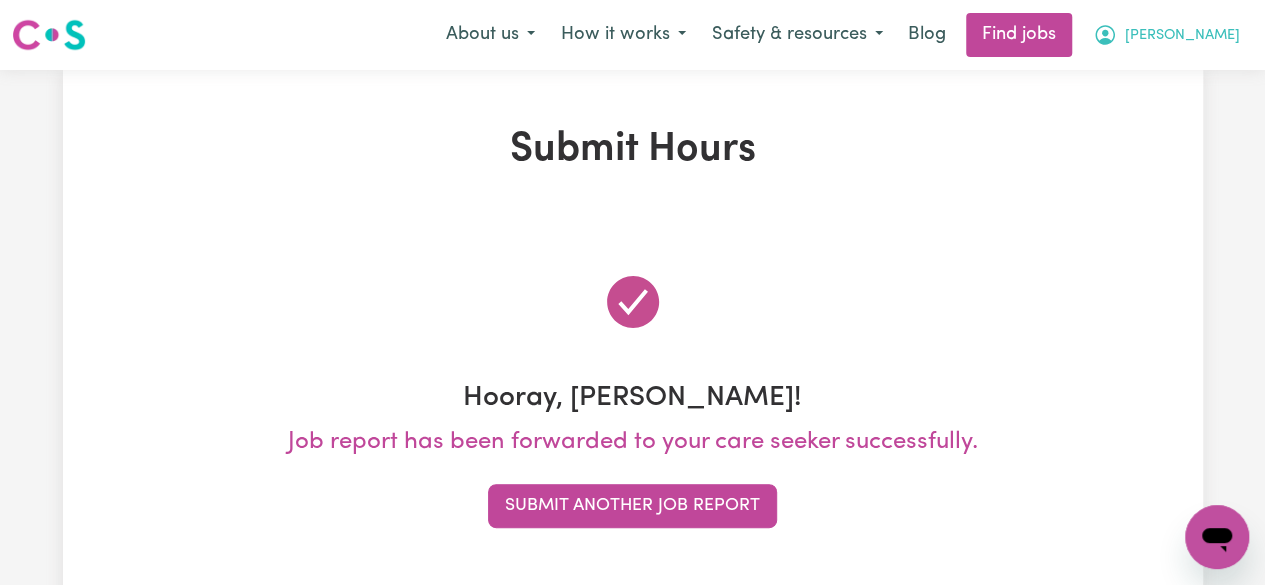 click on "[PERSON_NAME]" at bounding box center [1182, 36] 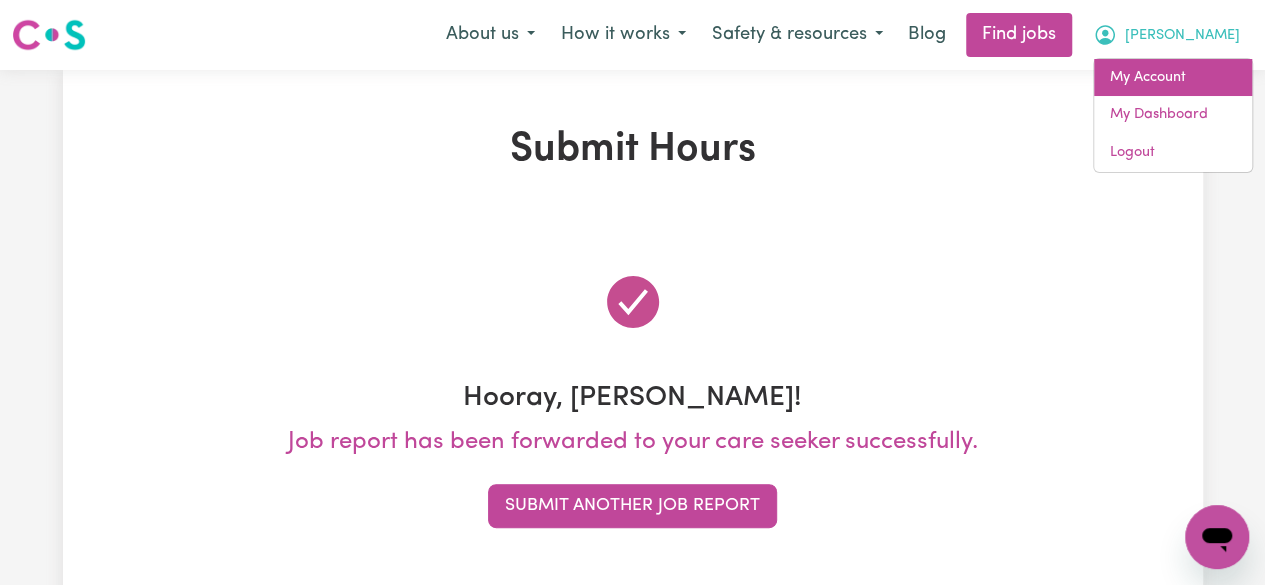 click on "My Account" at bounding box center (1173, 78) 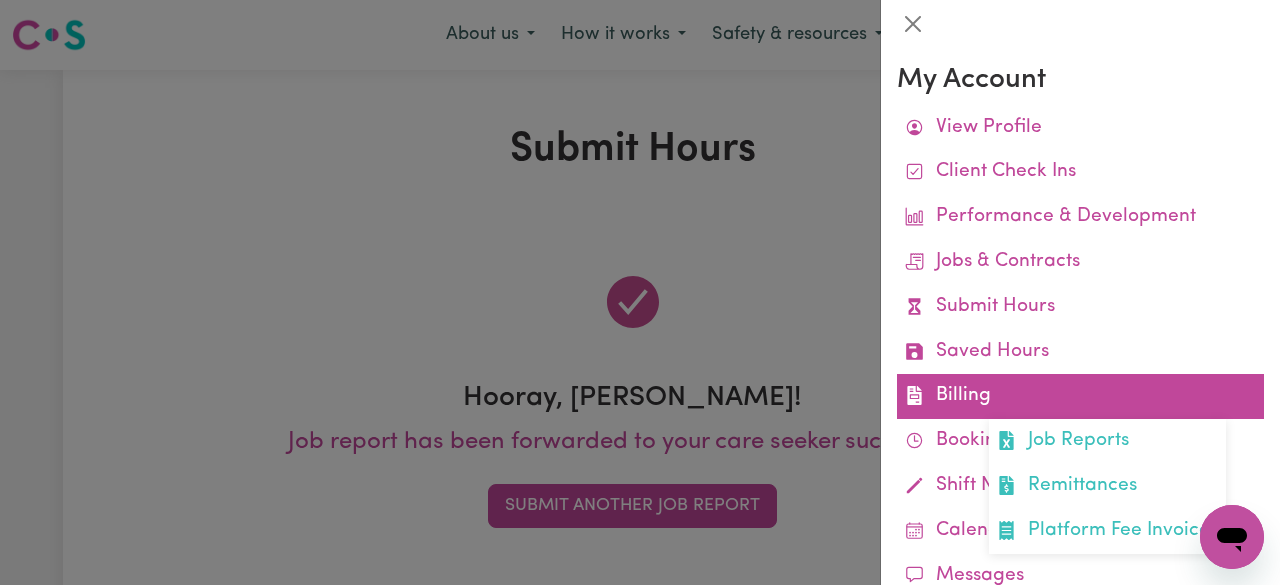 click on "Billing Job Reports Remittances Platform Fee Invoices" at bounding box center (1080, 396) 